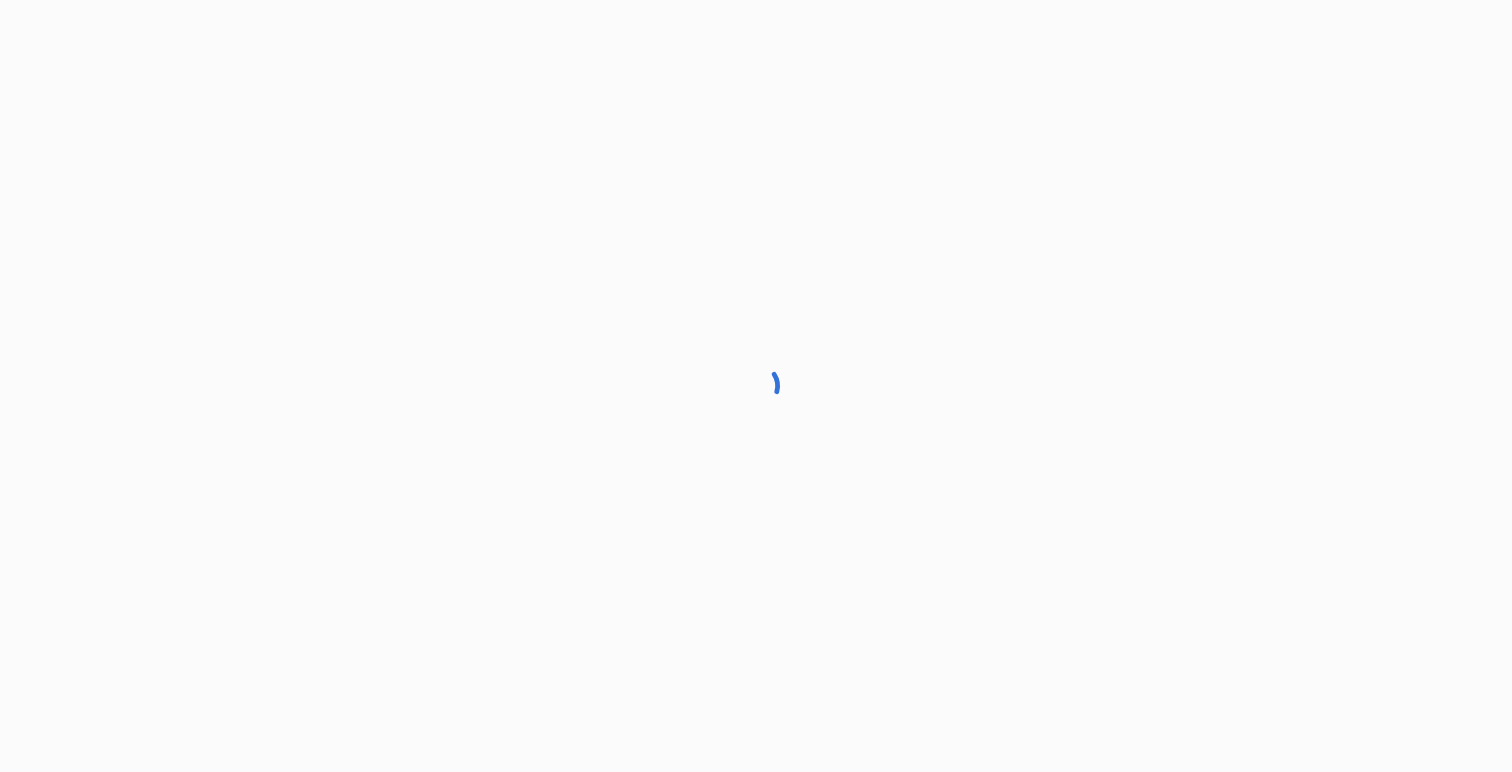 scroll, scrollTop: 0, scrollLeft: 0, axis: both 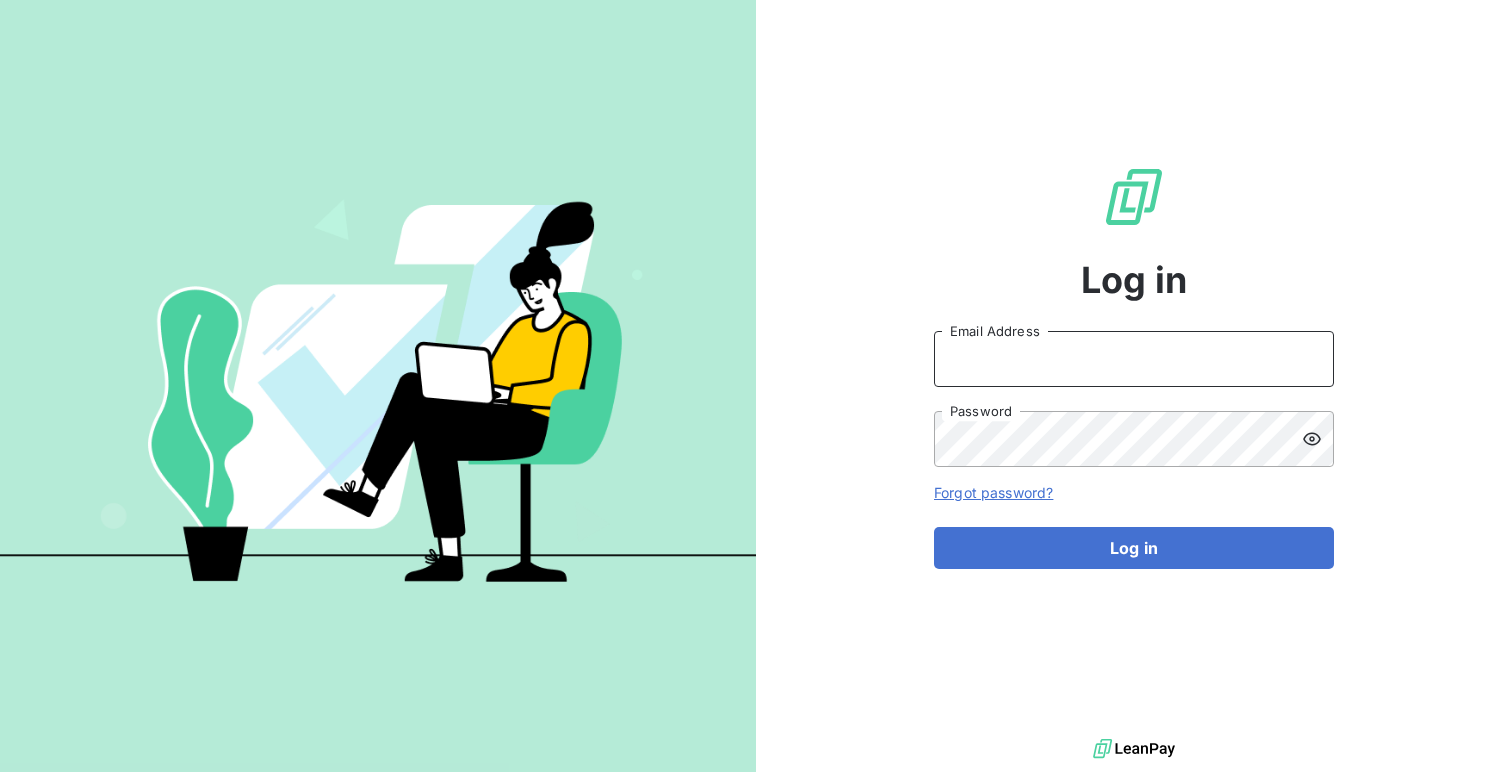click on "Email Address" at bounding box center [1134, 359] 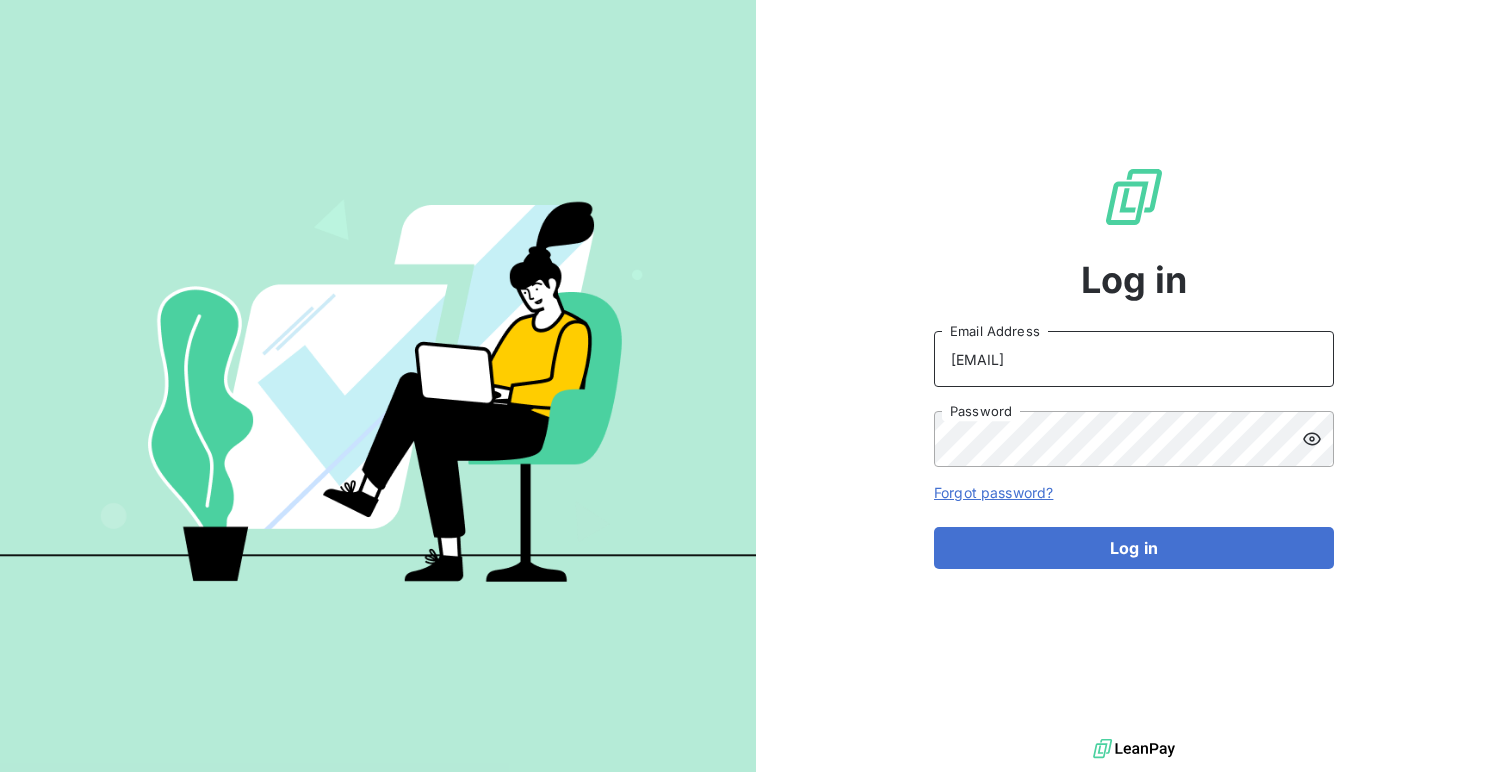 type on "[EMAIL]" 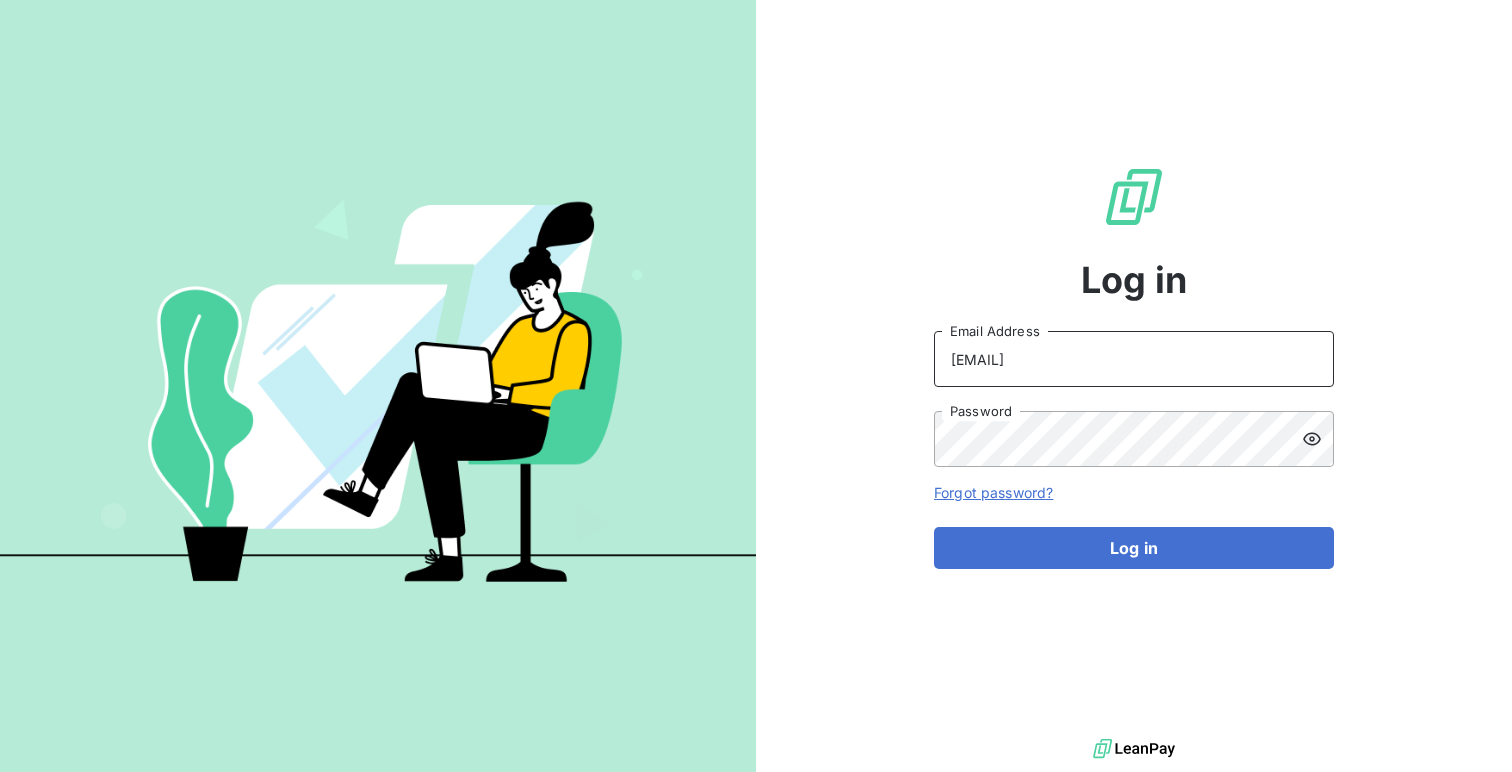 click on "[EMAIL]" at bounding box center [1134, 359] 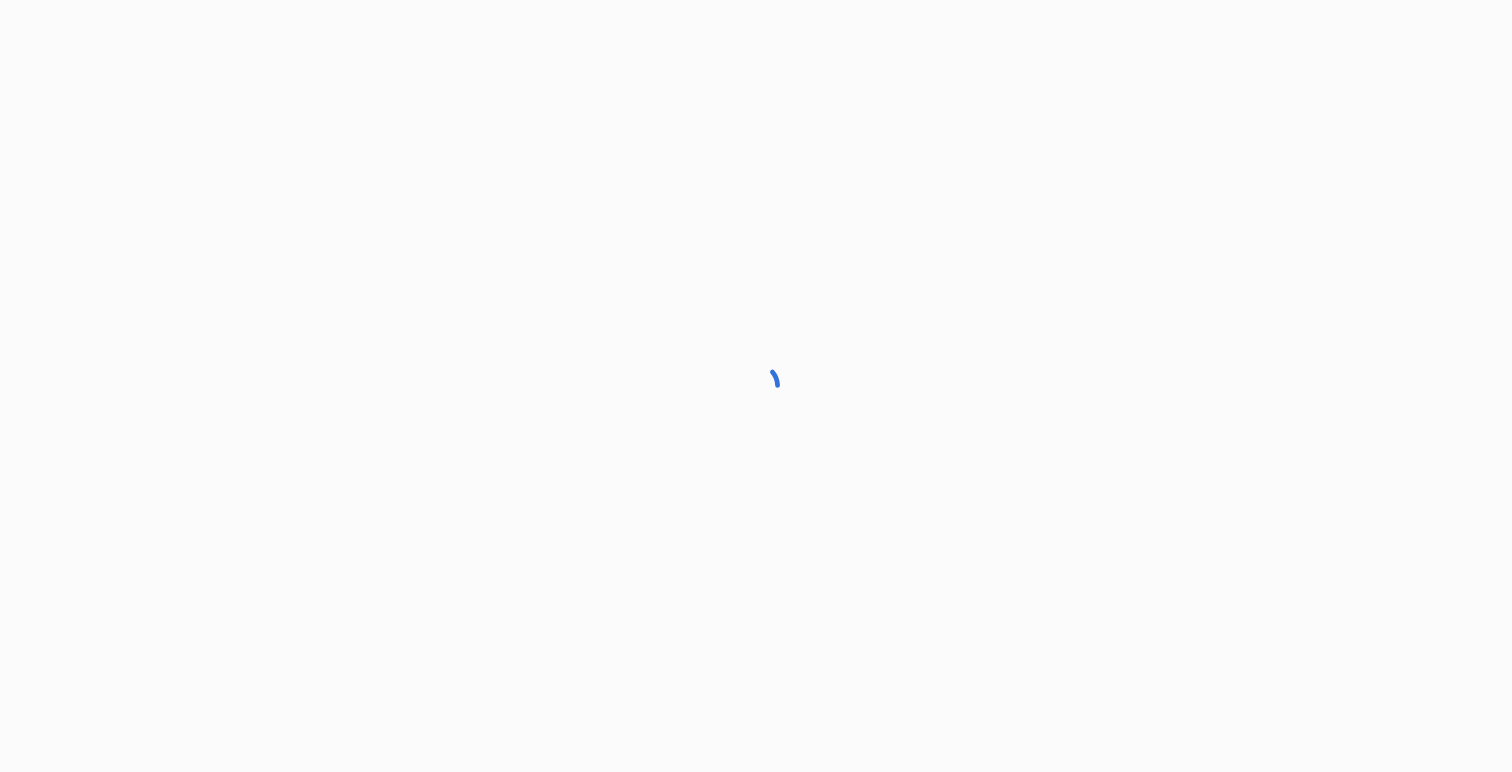 scroll, scrollTop: 0, scrollLeft: 0, axis: both 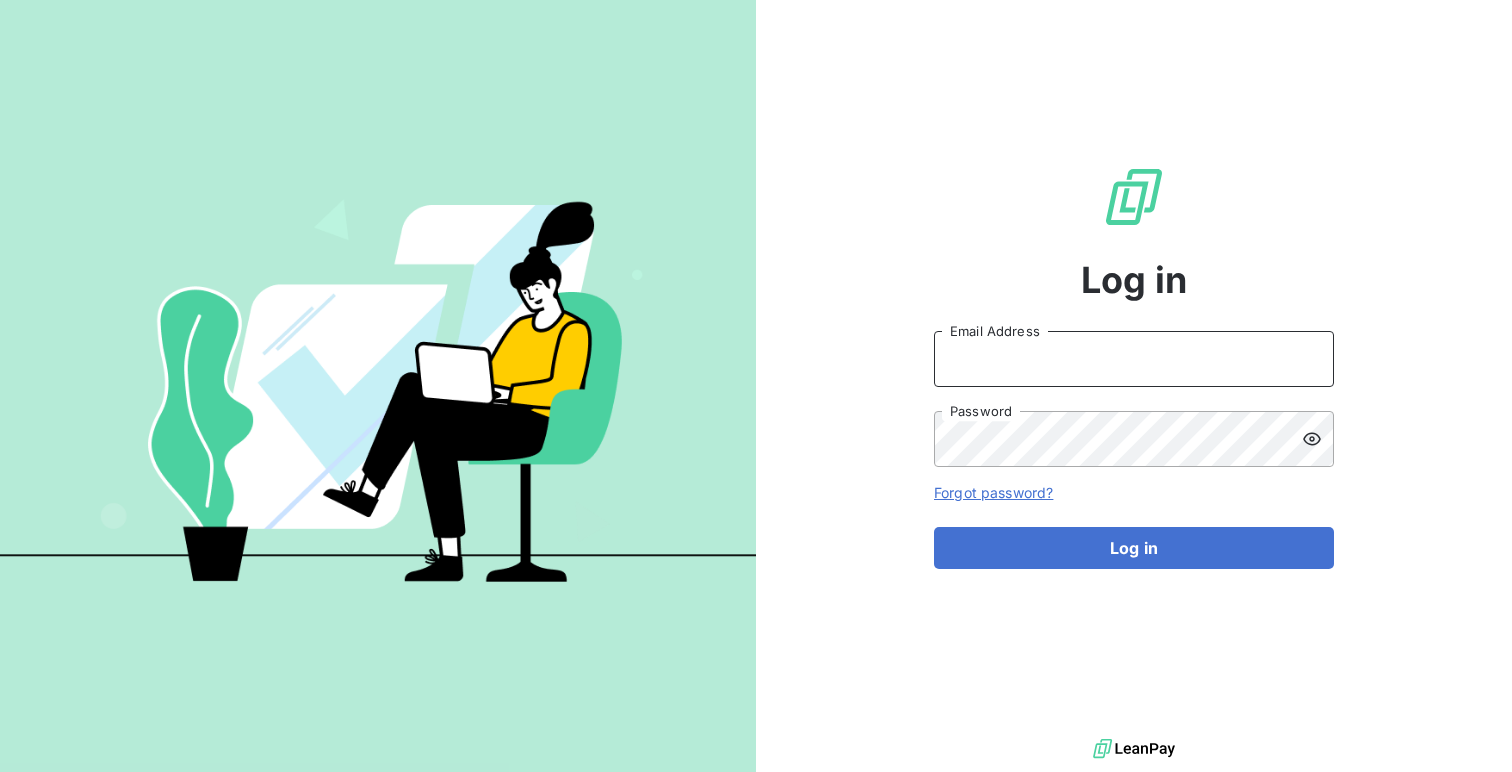 click on "Email Address" at bounding box center [1134, 359] 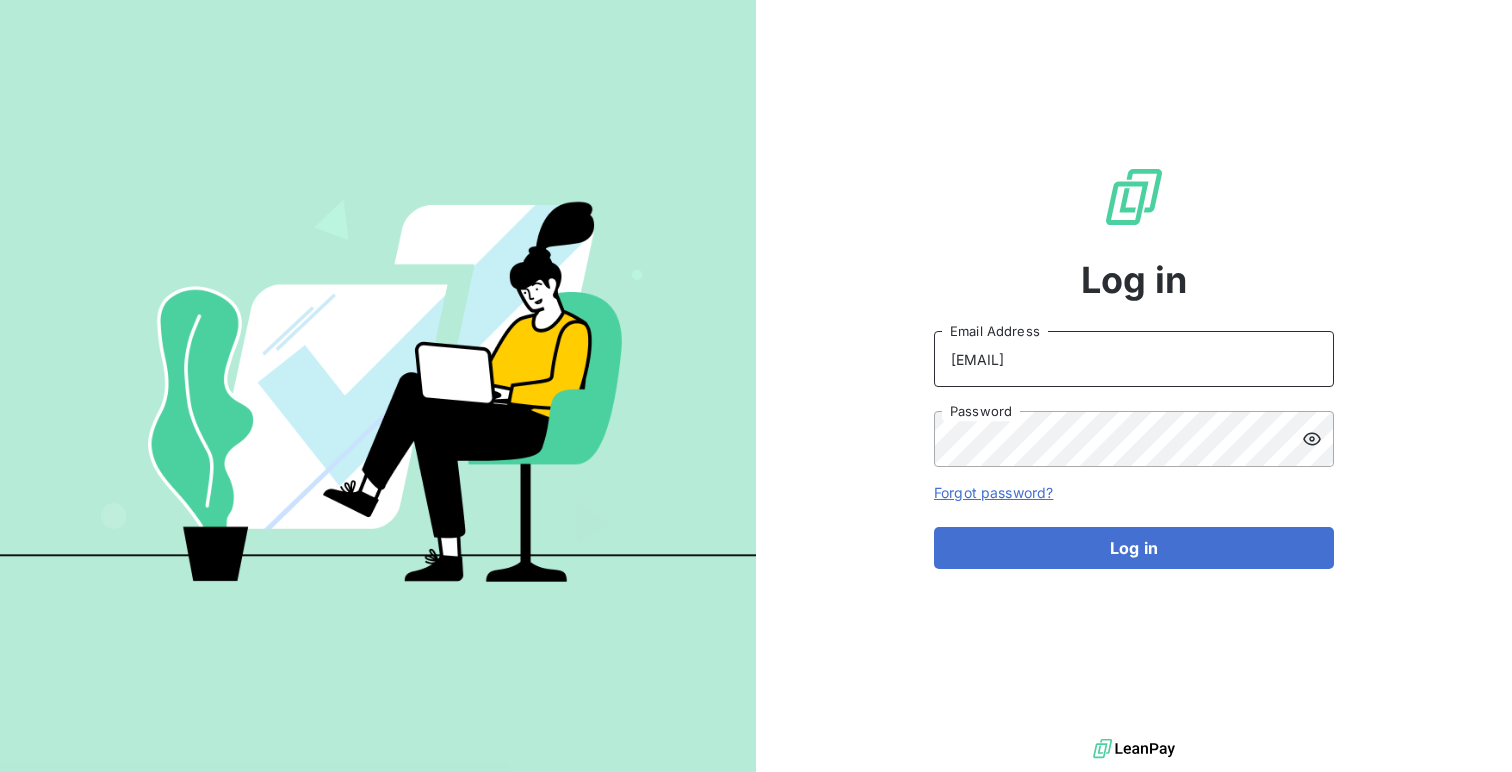 type on "[EMAIL]" 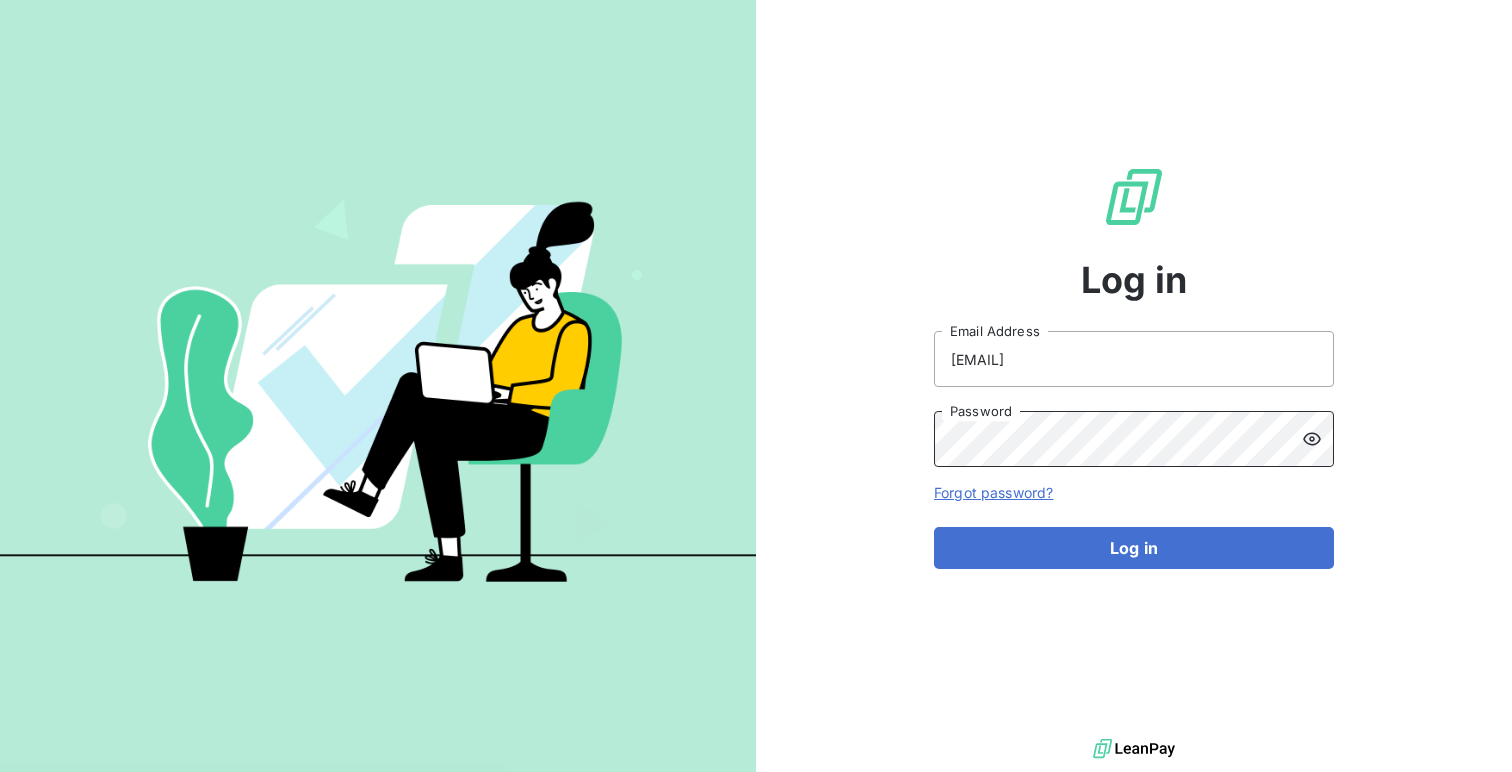 click on "Log in" at bounding box center [1134, 548] 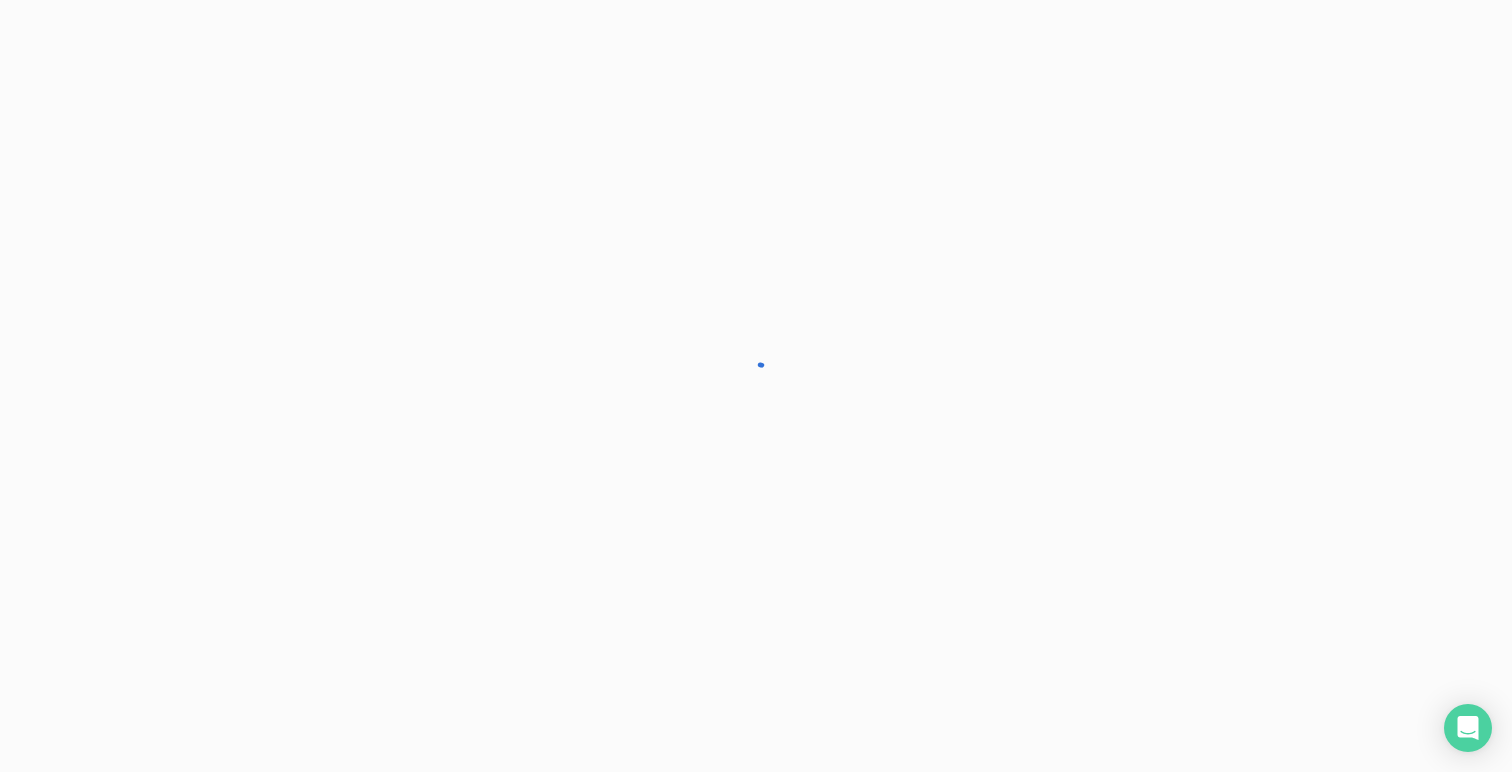 scroll, scrollTop: 0, scrollLeft: 0, axis: both 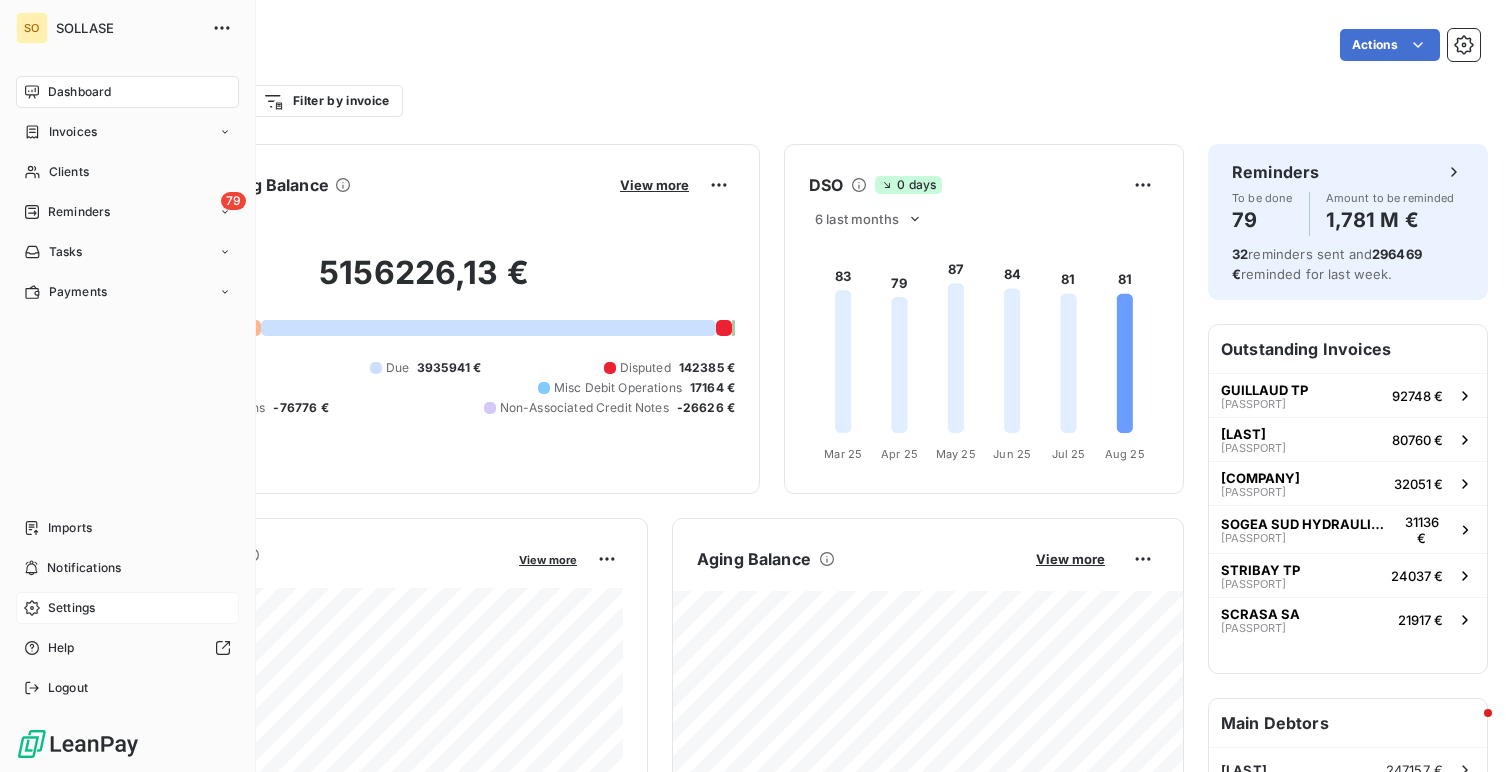 click on "Settings" at bounding box center (71, 608) 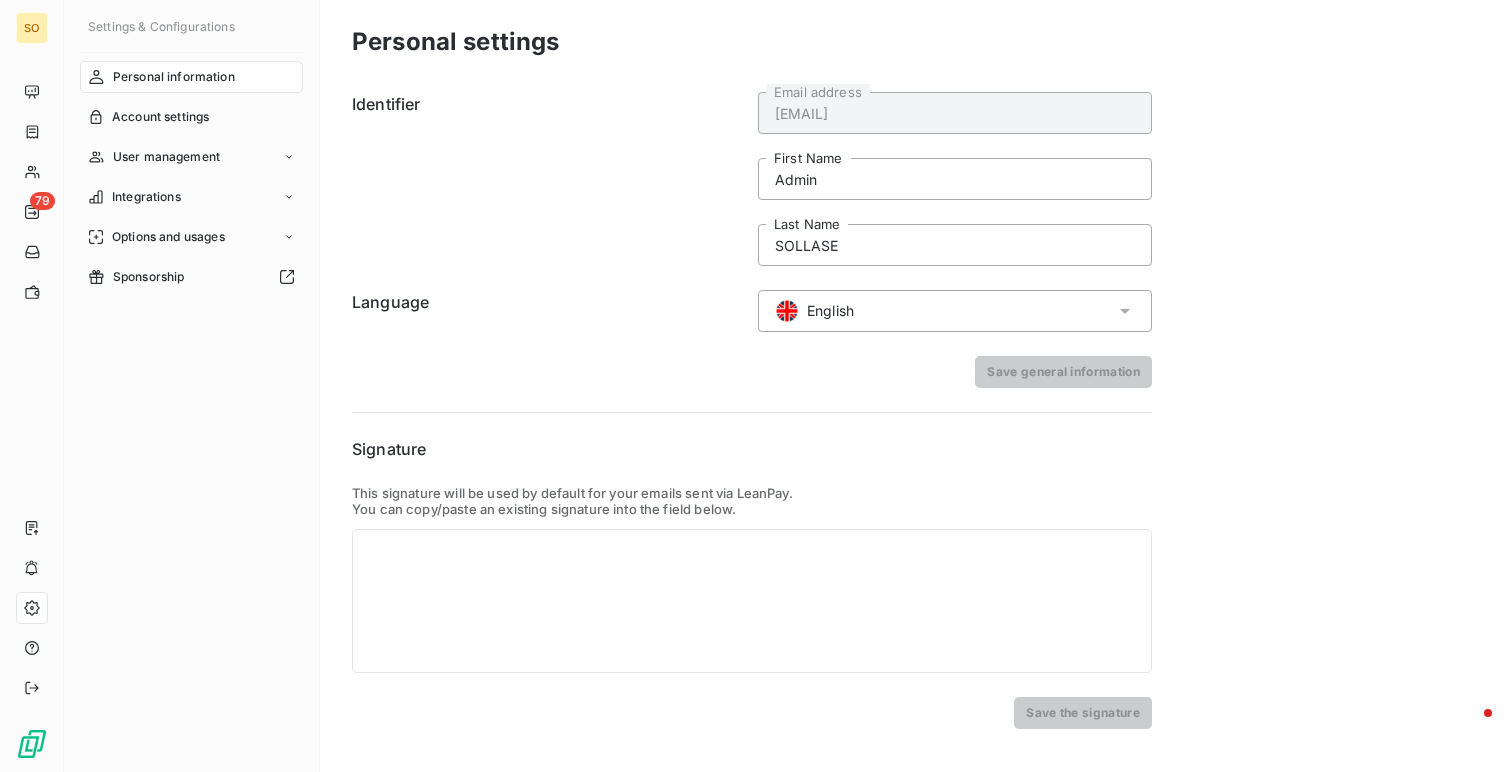 click on "Language" at bounding box center (549, 311) 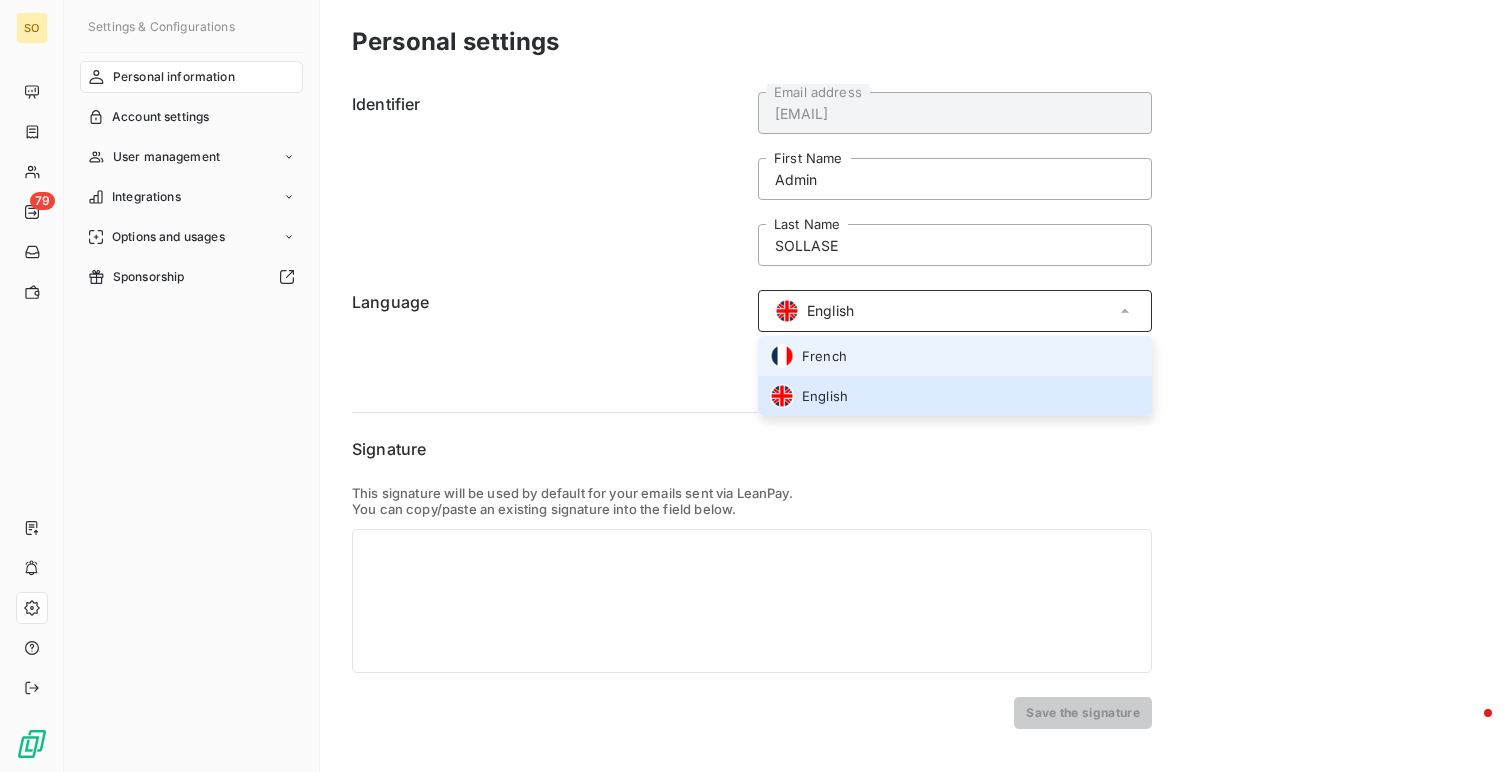 click on "French" at bounding box center [808, 356] 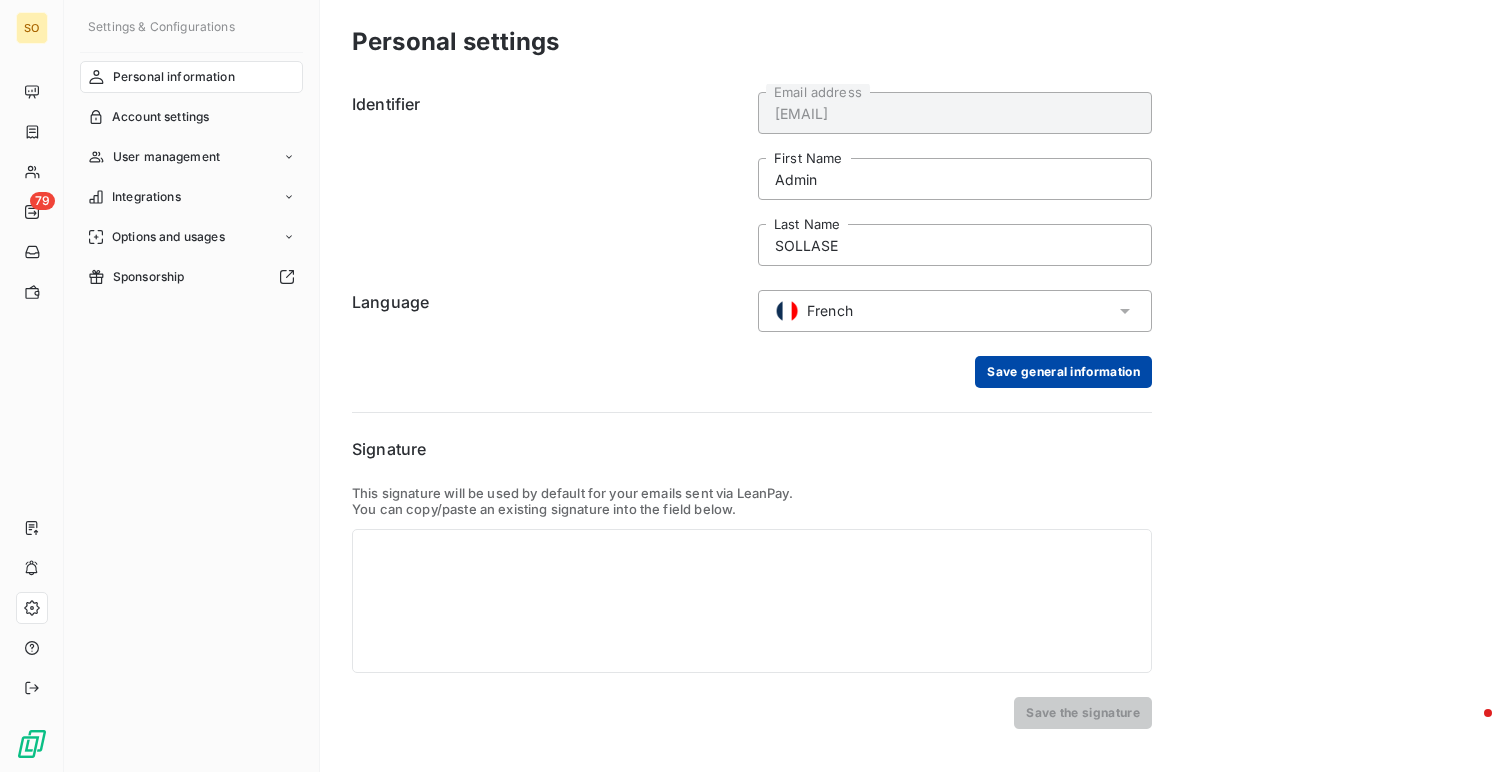 click on "Save general information" at bounding box center [1063, 372] 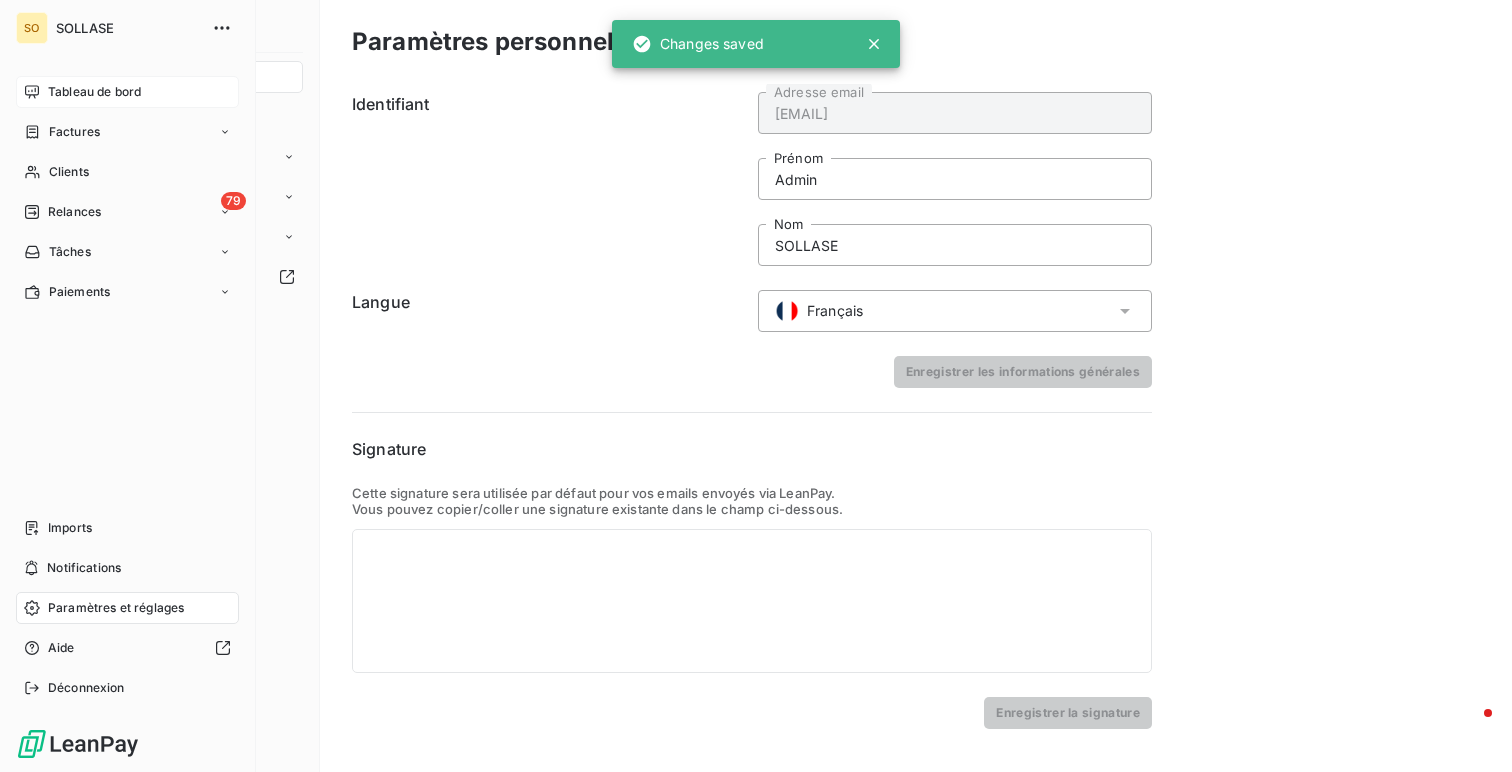 click 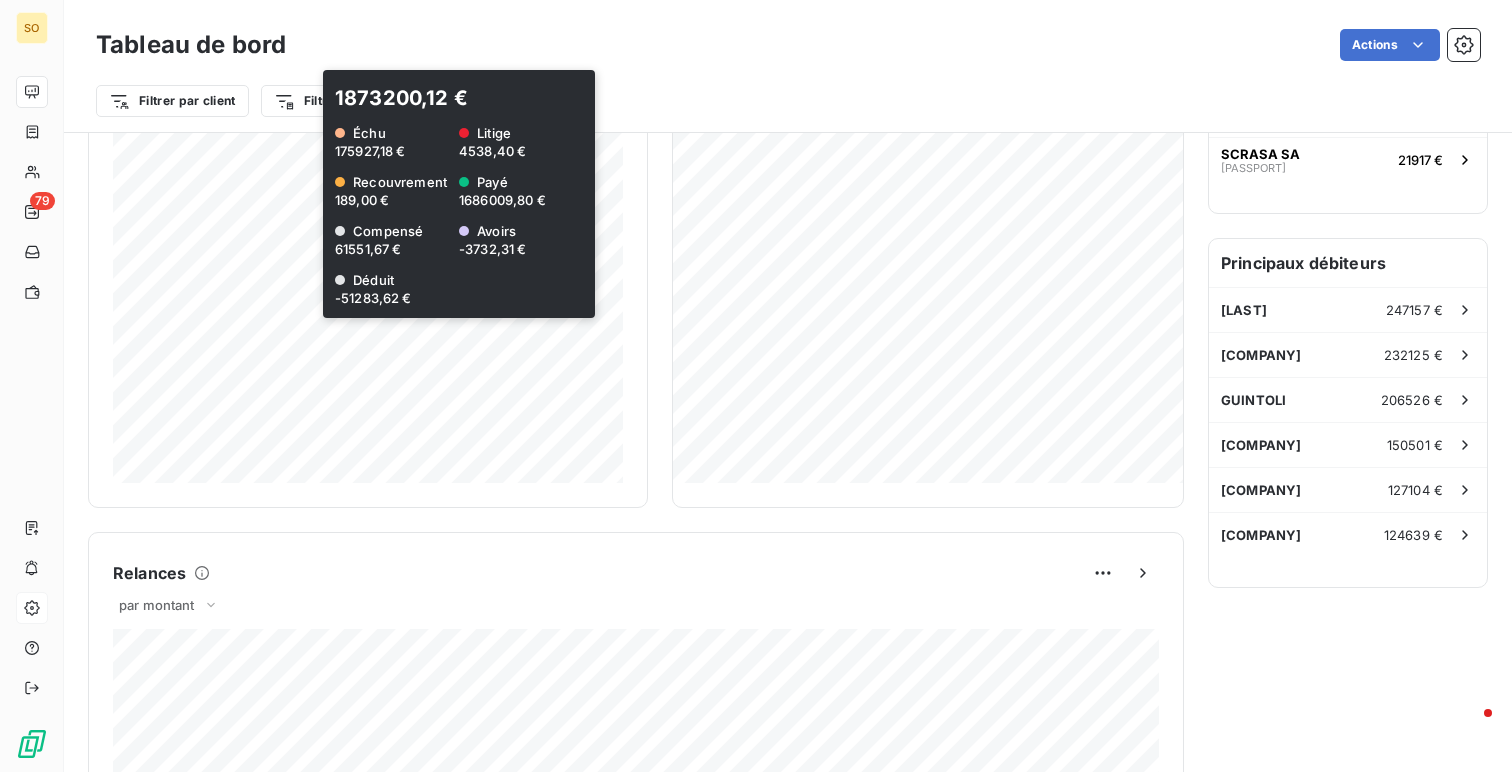 scroll, scrollTop: 0, scrollLeft: 0, axis: both 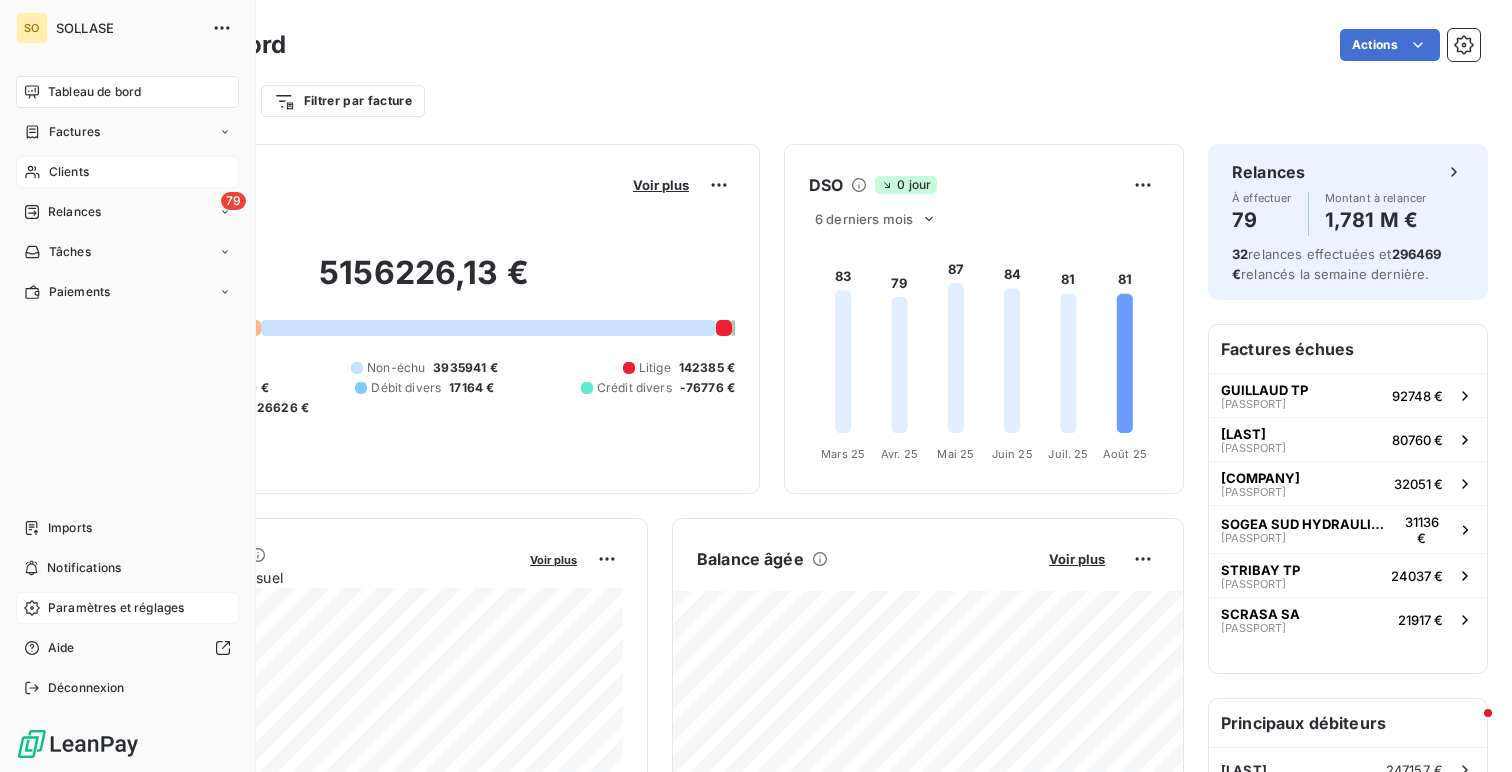 click on "Clients" at bounding box center (127, 172) 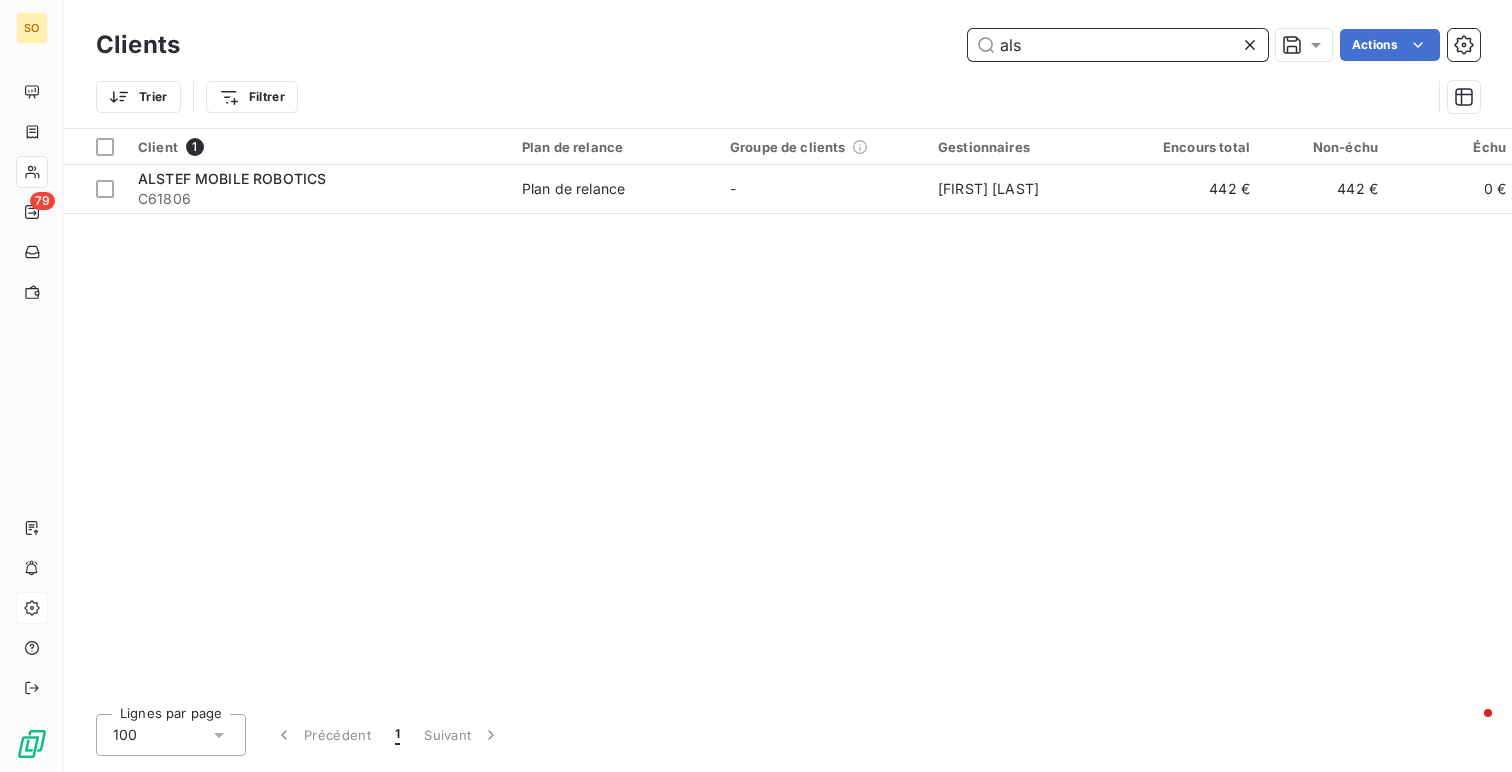 type on "alst" 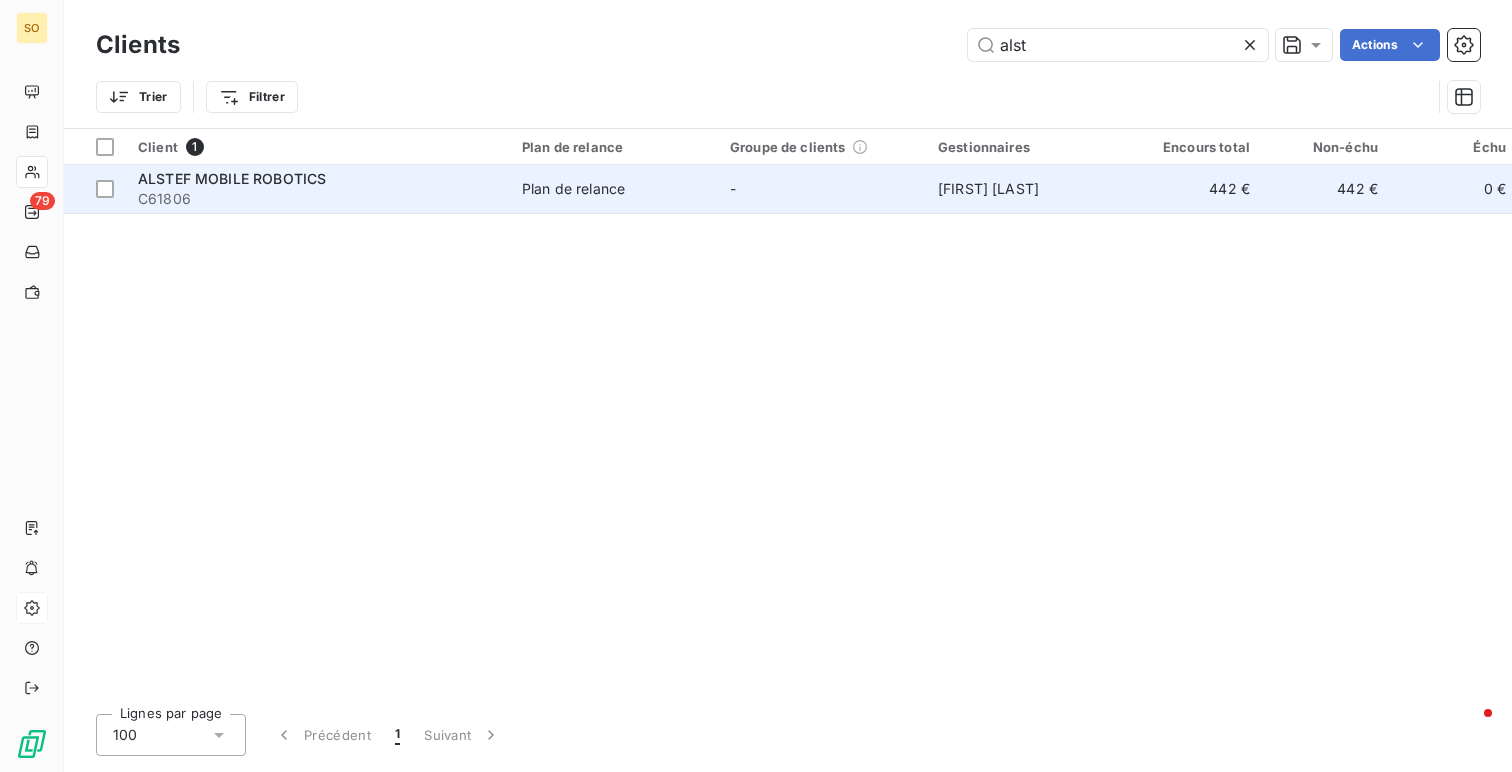 click on "Plan de relance" at bounding box center [614, 189] 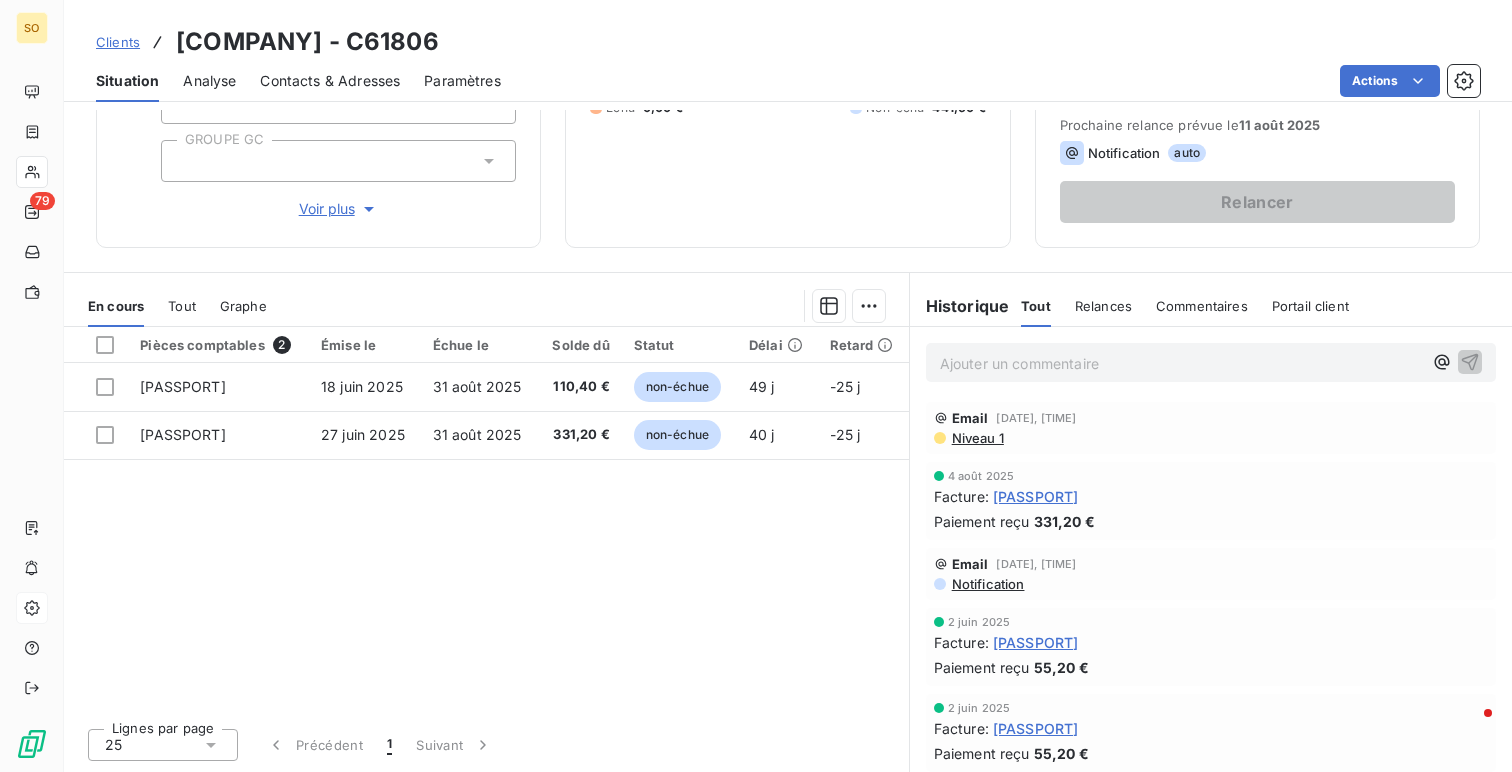 scroll, scrollTop: 0, scrollLeft: 0, axis: both 